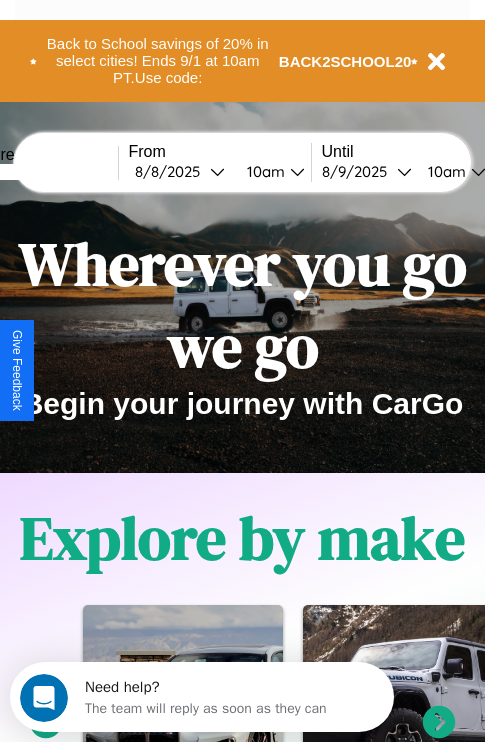 scroll, scrollTop: 0, scrollLeft: 0, axis: both 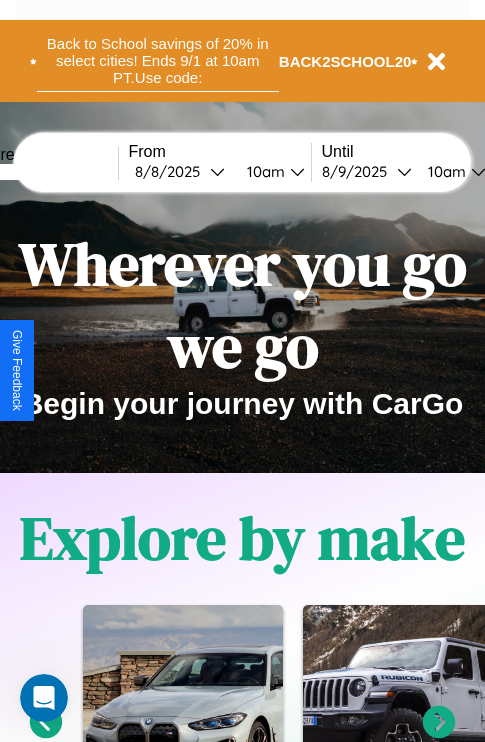 click on "Back to School savings of 20% in select cities! Ends 9/1 at 10am PT.  Use code:" at bounding box center [158, 61] 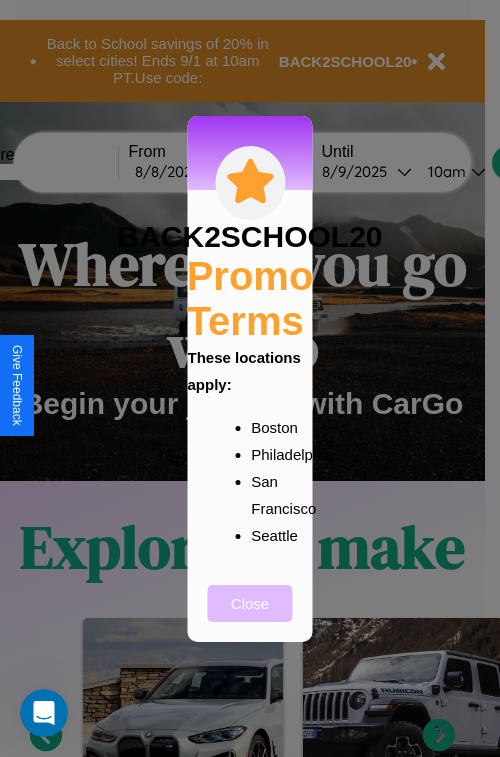 click on "Close" at bounding box center (250, 603) 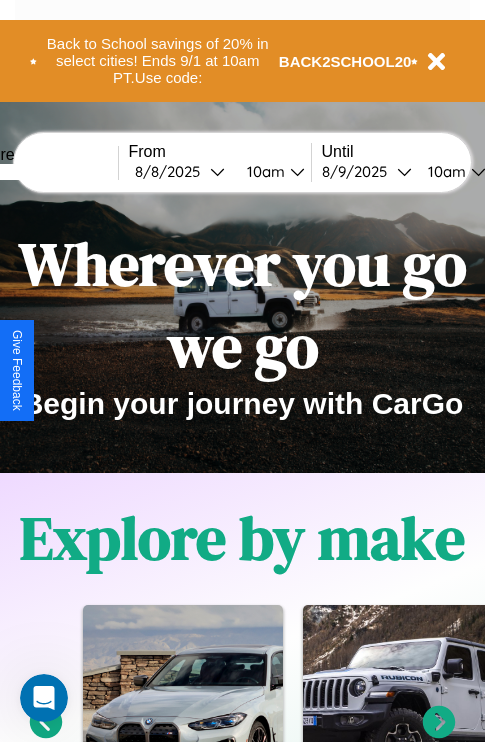 scroll, scrollTop: 2423, scrollLeft: 0, axis: vertical 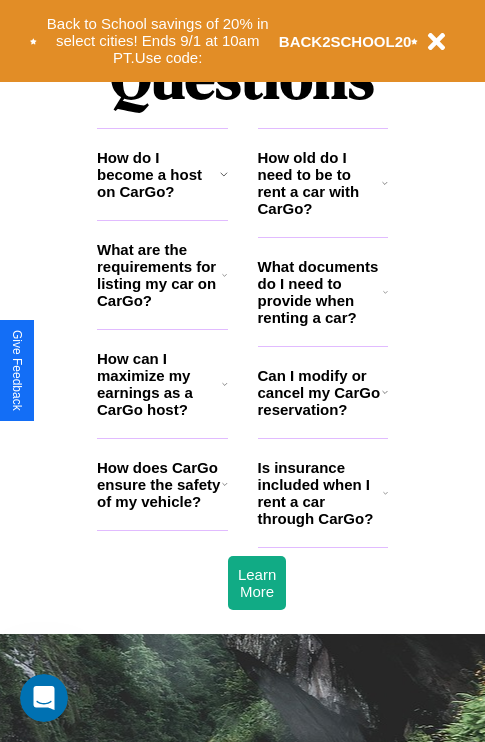 click on "How does CarGo ensure the safety of my vehicle?" at bounding box center [159, 484] 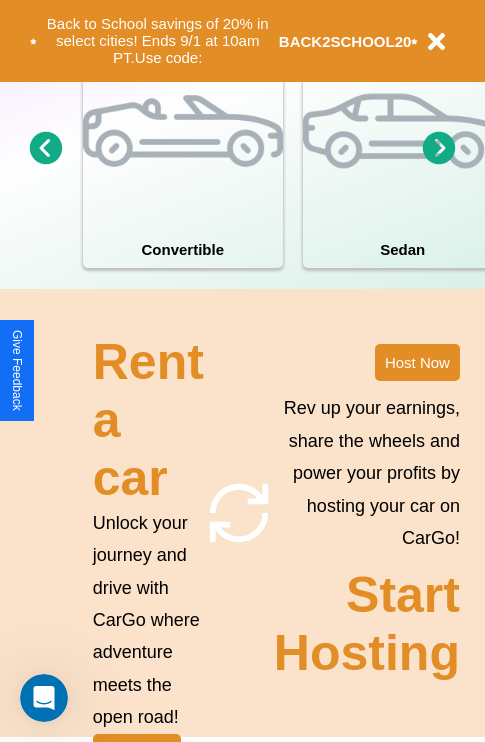 scroll, scrollTop: 0, scrollLeft: 0, axis: both 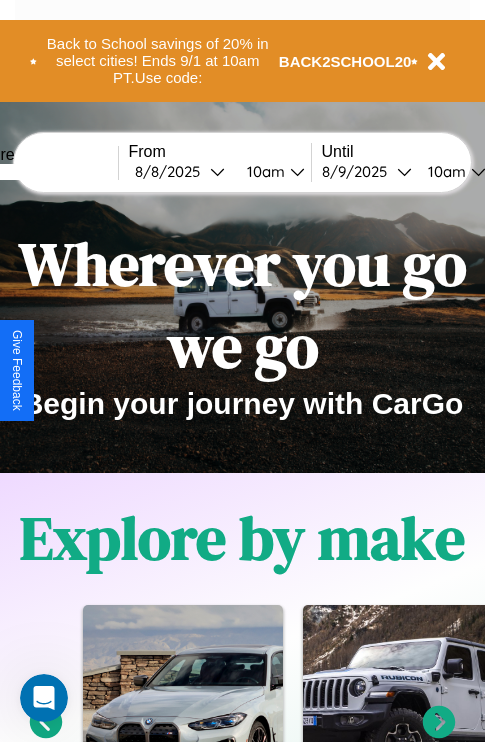 click at bounding box center (43, 172) 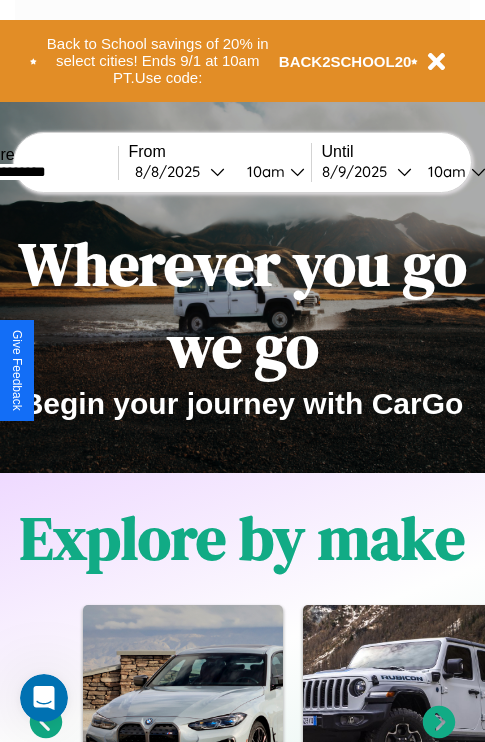 type on "**********" 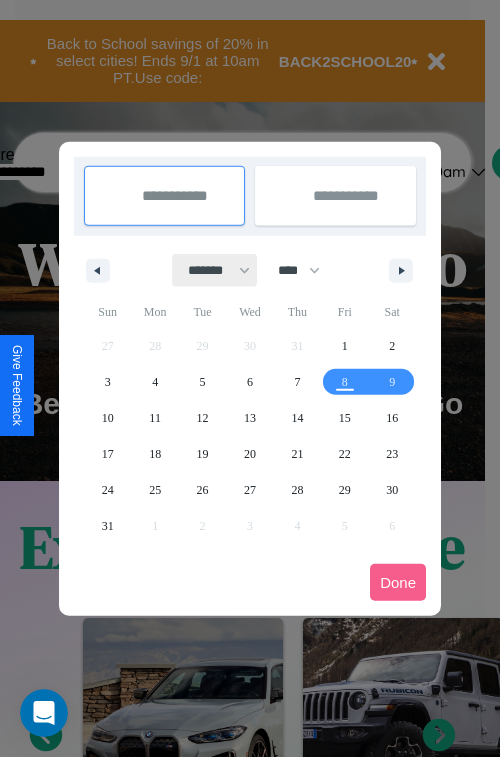 click on "******* ******** ***** ***** *** **** **** ****** ********* ******* ******** ********" at bounding box center (215, 270) 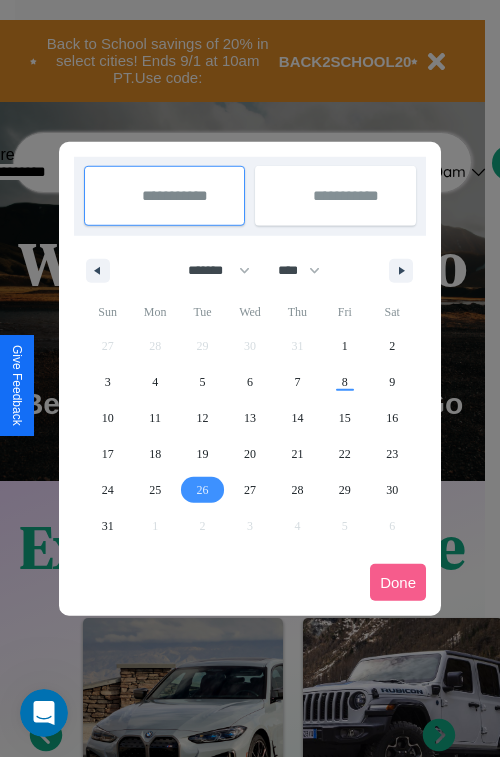 click on "26" at bounding box center [203, 490] 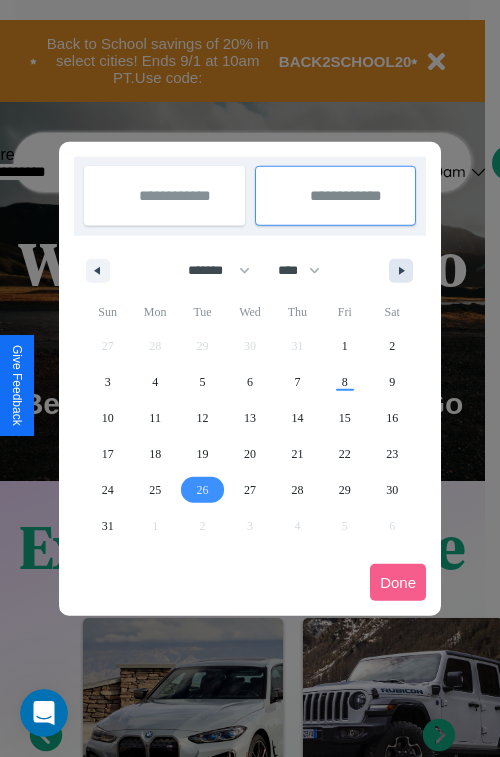 click at bounding box center [405, 271] 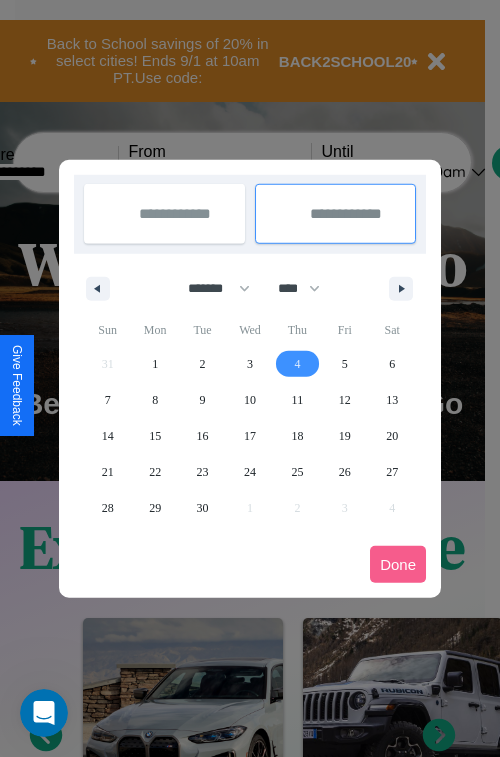 click on "4" at bounding box center [297, 364] 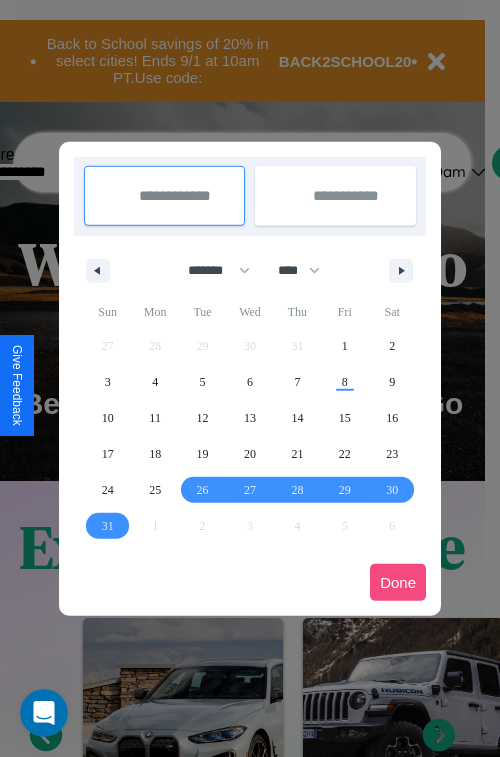 click on "Done" at bounding box center (398, 582) 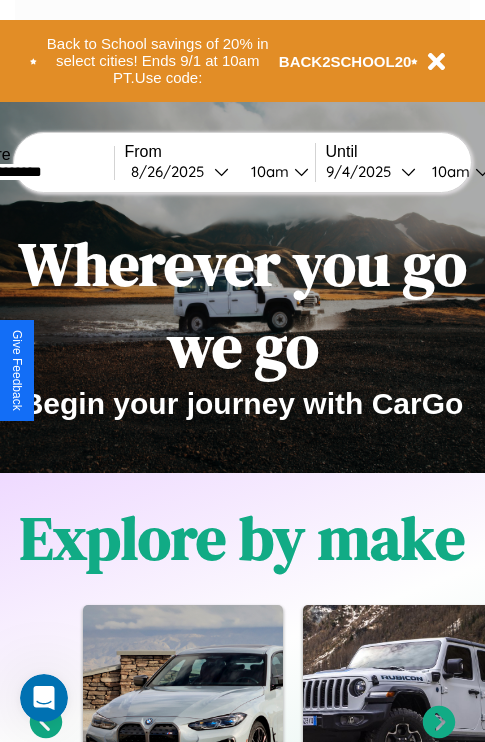 click on "10am" at bounding box center (267, 171) 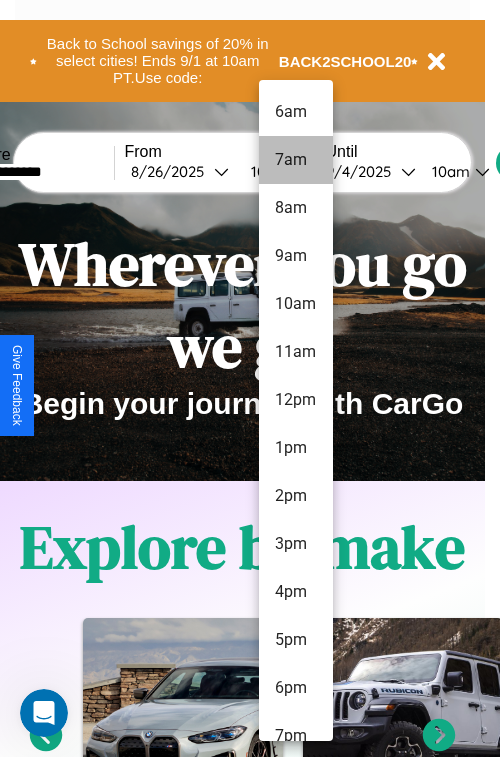 click on "7am" at bounding box center [296, 160] 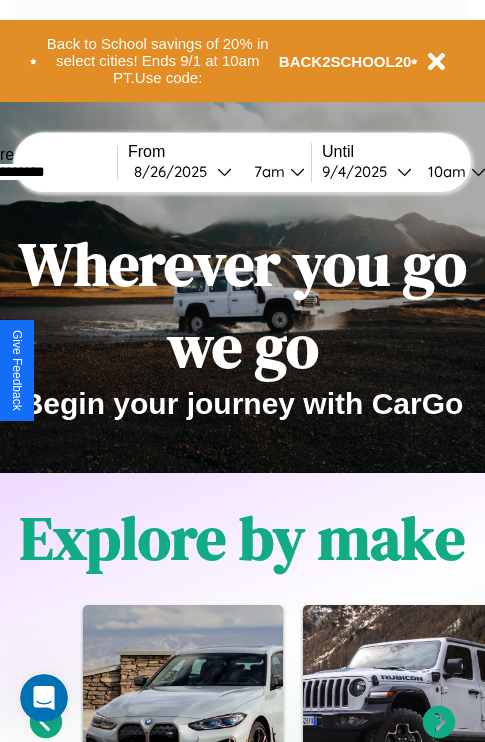 scroll, scrollTop: 0, scrollLeft: 69, axis: horizontal 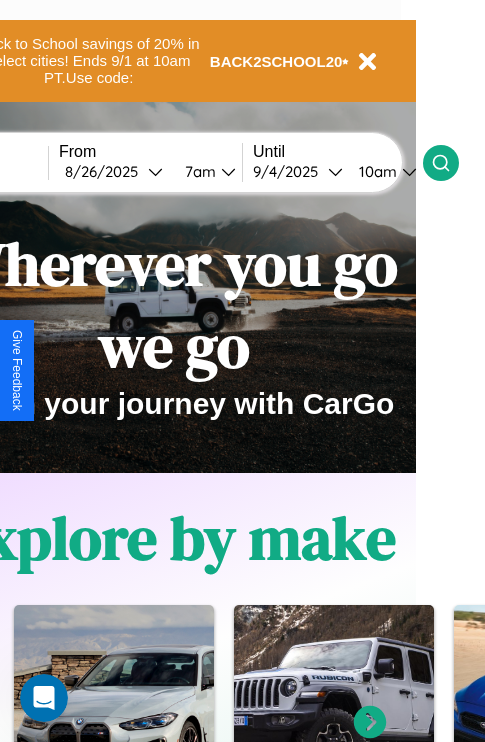 click 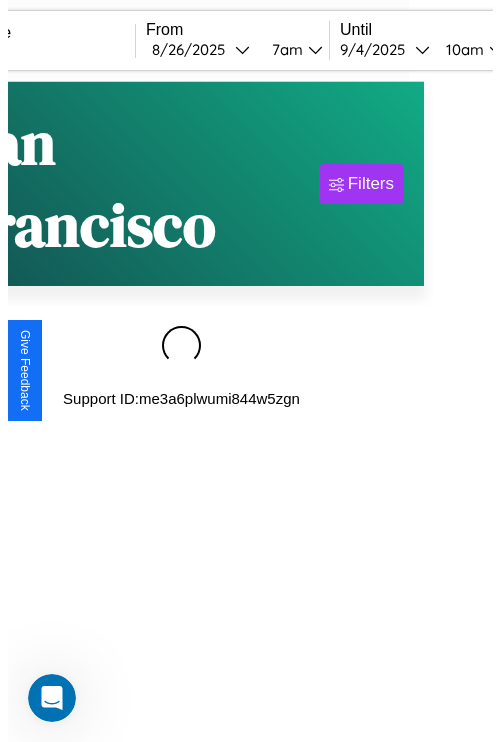 scroll, scrollTop: 0, scrollLeft: 0, axis: both 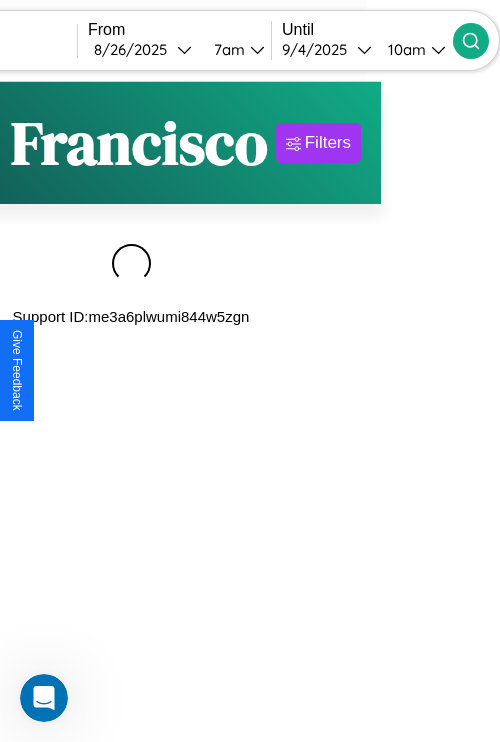 type on "******" 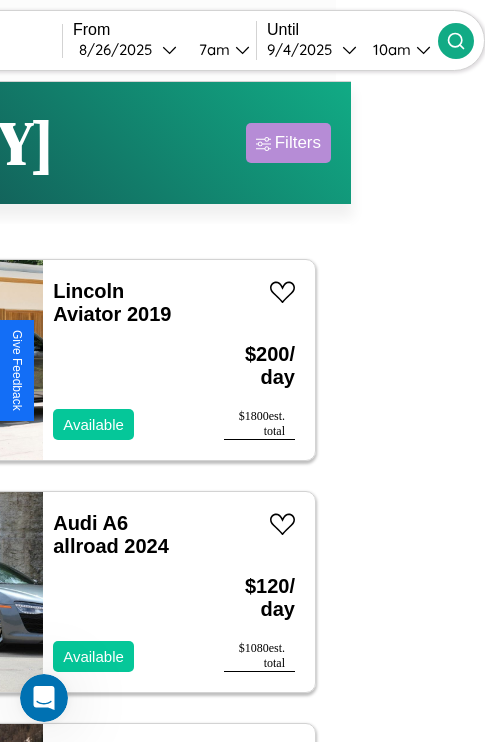 click on "Filters" at bounding box center [298, 143] 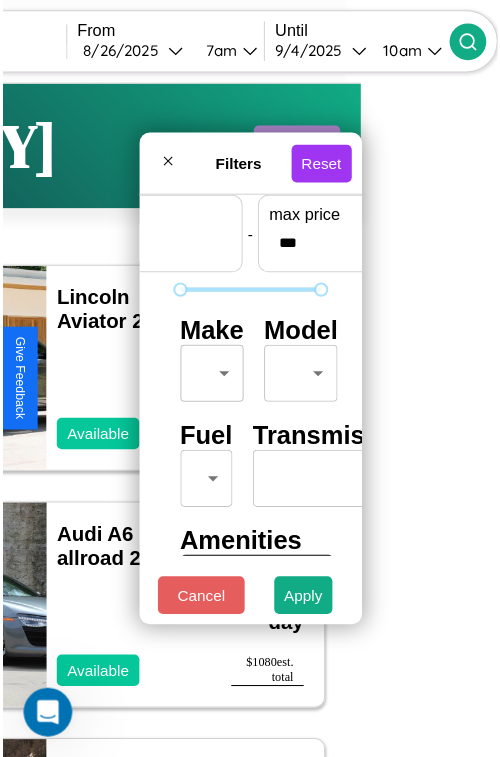 scroll, scrollTop: 59, scrollLeft: 0, axis: vertical 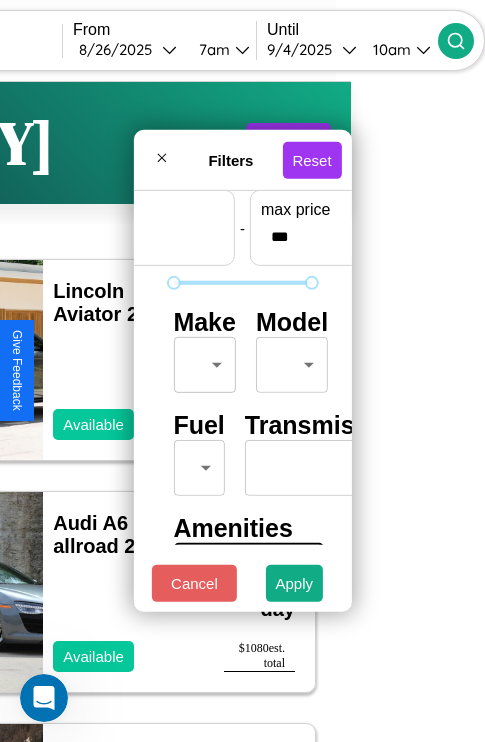 click on "CarGo Where ****** From 8 / 26 / 2025 7am Until 9 / 4 / 2025 10am Become a Host Login Sign Up Madrid Filters 133  cars in this area These cars can be picked up in this city. Lincoln   Aviator   2019 Available $ 200  / day $ 1800  est. total Audi   A6 allroad   2024 Available $ 120  / day $ 1080  est. total Jeep   Cherokee   2022 Available $ 130  / day $ 1170  est. total Land Rover   Discovery Sport   2023 Available $ 190  / day $ 1710  est. total Toyota   Cressida   2016 Available $ 130  / day $ 1170  est. total Infiniti   JX35   2023 Available $ 60  / day $ 540  est. total Alfa Romeo   Tonale   2016 Available $ 60  / day $ 540  est. total Volvo   B9R   2019 Available $ 110  / day $ 990  est. total Jeep   Renegade   2021 Available $ 70  / day $ 630  est. total Infiniti   QX30   2017 Available $ 170  / day $ 1530  est. total Maserati   Grancabrio   2020 Available $ 190  / day $ 1710  est. total Lexus   LC   2017 Available $ 110  / day $ 990  est. total Ferrari   328 GTS   2014 Available $ 160  / day $ 1440" at bounding box center [108, 412] 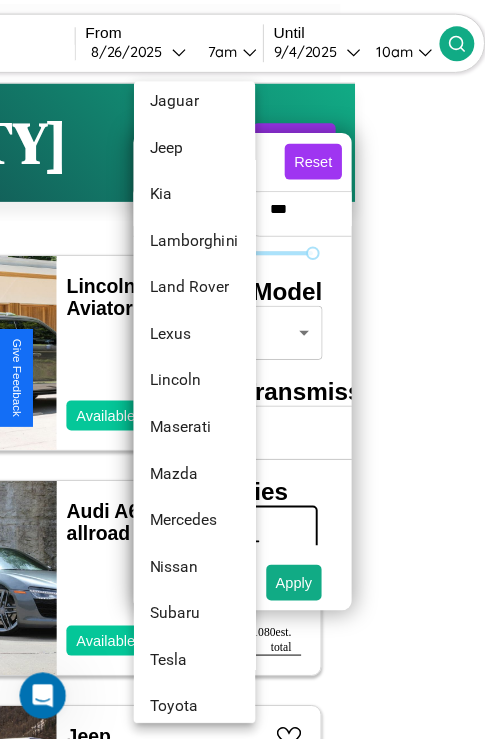 scroll, scrollTop: 998, scrollLeft: 0, axis: vertical 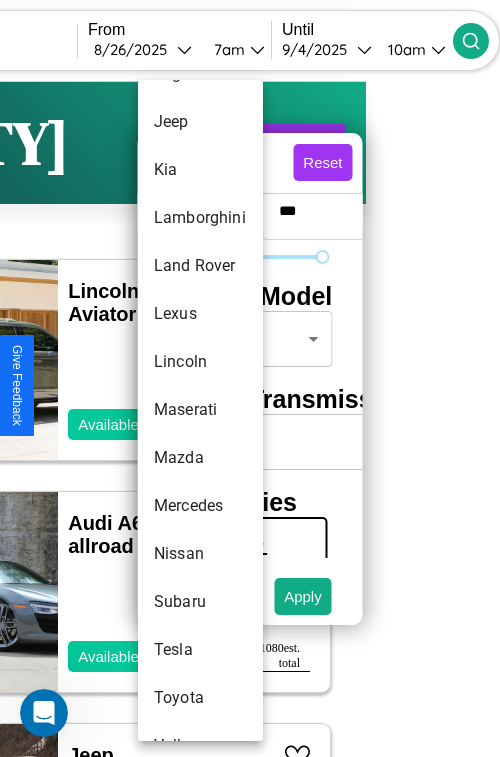 click on "Maserati" at bounding box center [200, 410] 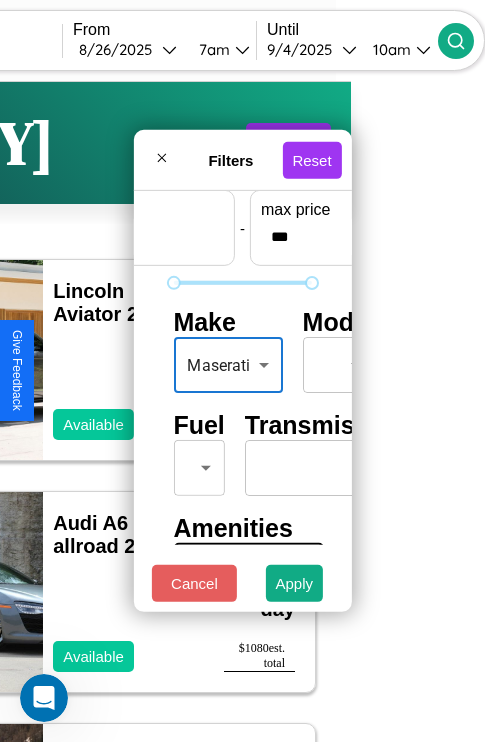 scroll, scrollTop: 162, scrollLeft: 0, axis: vertical 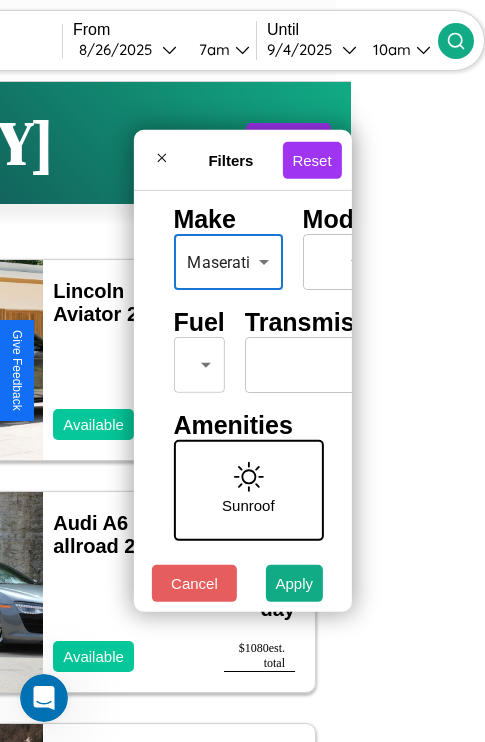 click on "CarGo Where ****** From 8 / 26 / 2025 7am Until 9 / 4 / 2025 10am Become a Host Login Sign Up Madrid Filters 133  cars in this area These cars can be picked up in this city. Lincoln   Aviator   2019 Available $ 200  / day $ 1800  est. total Audi   A6 allroad   2024 Available $ 120  / day $ 1080  est. total Jeep   Cherokee   2022 Available $ 130  / day $ 1170  est. total Land Rover   Discovery Sport   2023 Available $ 190  / day $ 1710  est. total Toyota   Cressida   2016 Available $ 130  / day $ 1170  est. total Infiniti   JX35   2023 Available $ 60  / day $ 540  est. total Alfa Romeo   Tonale   2016 Available $ 60  / day $ 540  est. total Volvo   B9R   2019 Available $ 110  / day $ 990  est. total Jeep   Renegade   2021 Available $ 70  / day $ 630  est. total Infiniti   QX30   2017 Available $ 170  / day $ 1530  est. total Maserati   Grancabrio   2020 Available $ 190  / day $ 1710  est. total Lexus   LC   2017 Available $ 110  / day $ 990  est. total Ferrari   328 GTS   2014 Available $ 160  / day $ 1440" at bounding box center (108, 412) 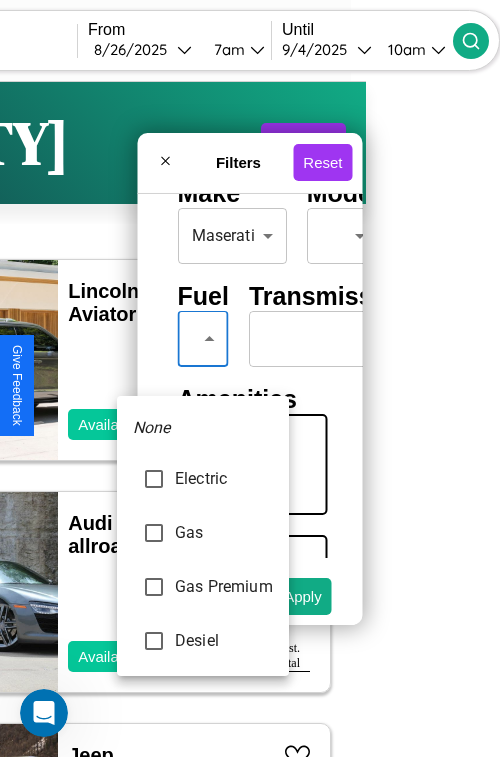 type on "********" 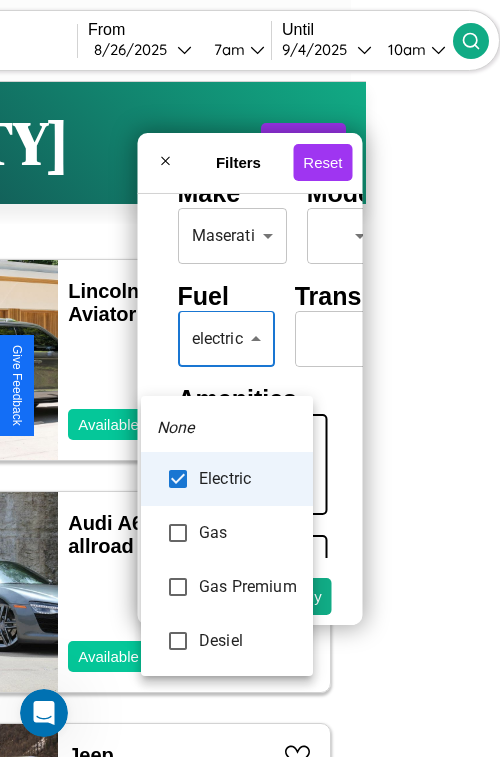 click at bounding box center [250, 378] 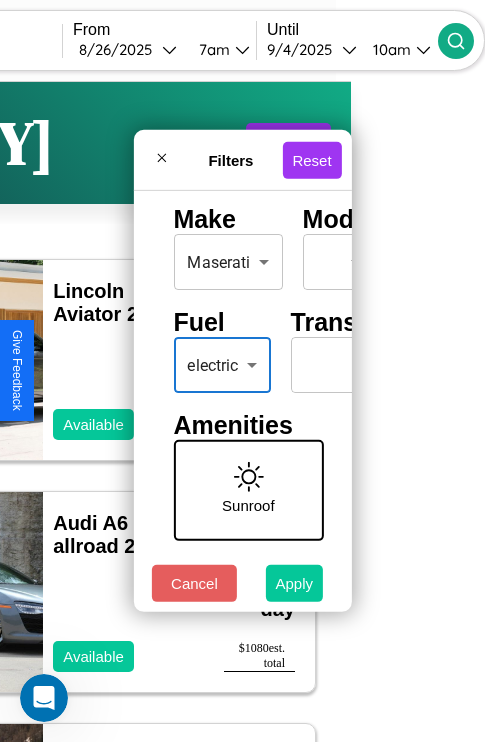 click on "Apply" at bounding box center (295, 583) 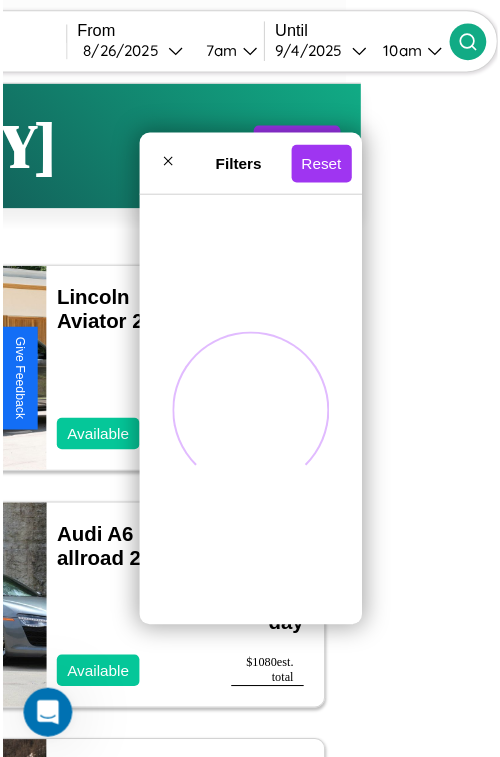 scroll, scrollTop: 0, scrollLeft: 0, axis: both 